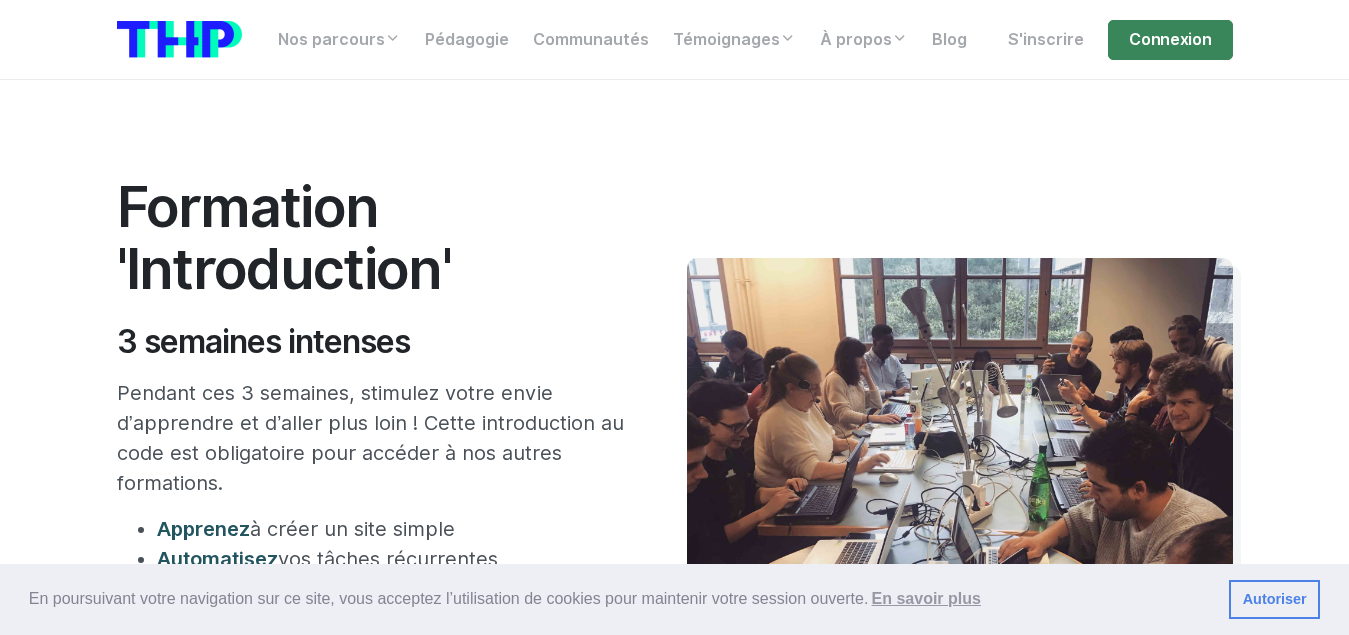 scroll, scrollTop: 0, scrollLeft: 0, axis: both 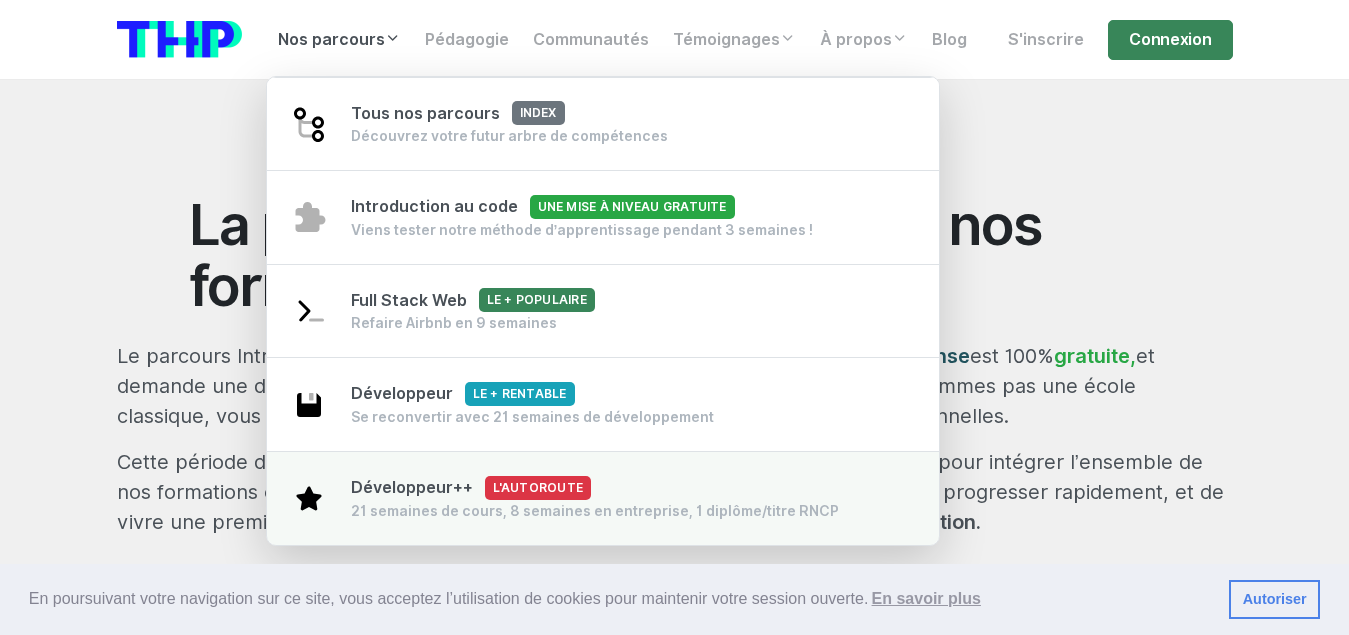 click on "Développeur++
L'autoroute
21 semaines de cours, 8 semaines en entreprise, 1 diplôme/titre RNCP" at bounding box center (603, 498) 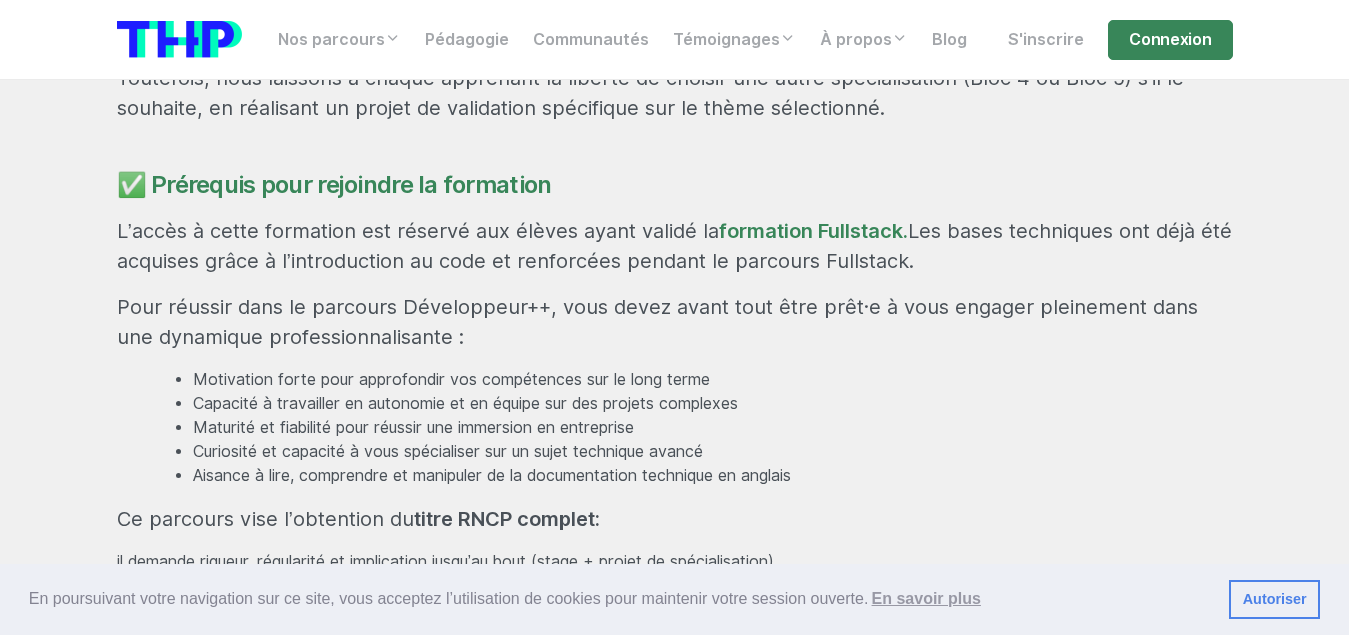 scroll, scrollTop: 2200, scrollLeft: 0, axis: vertical 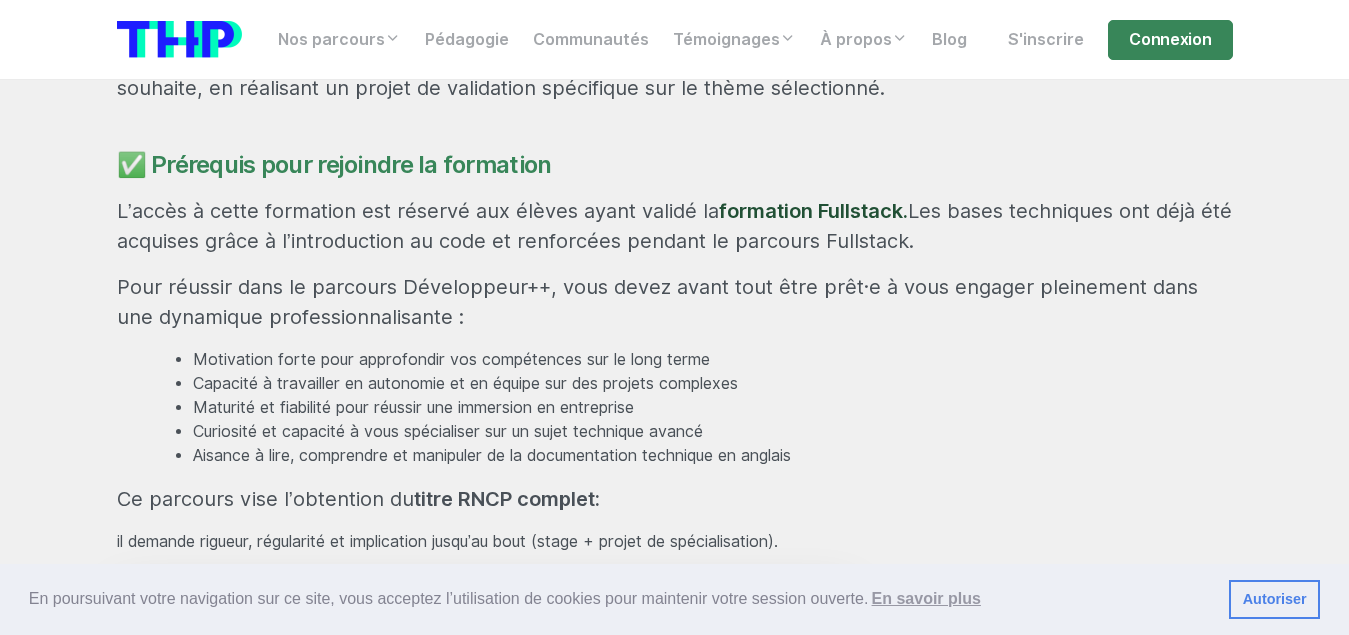 click on "formation Fullstack." at bounding box center (813, 211) 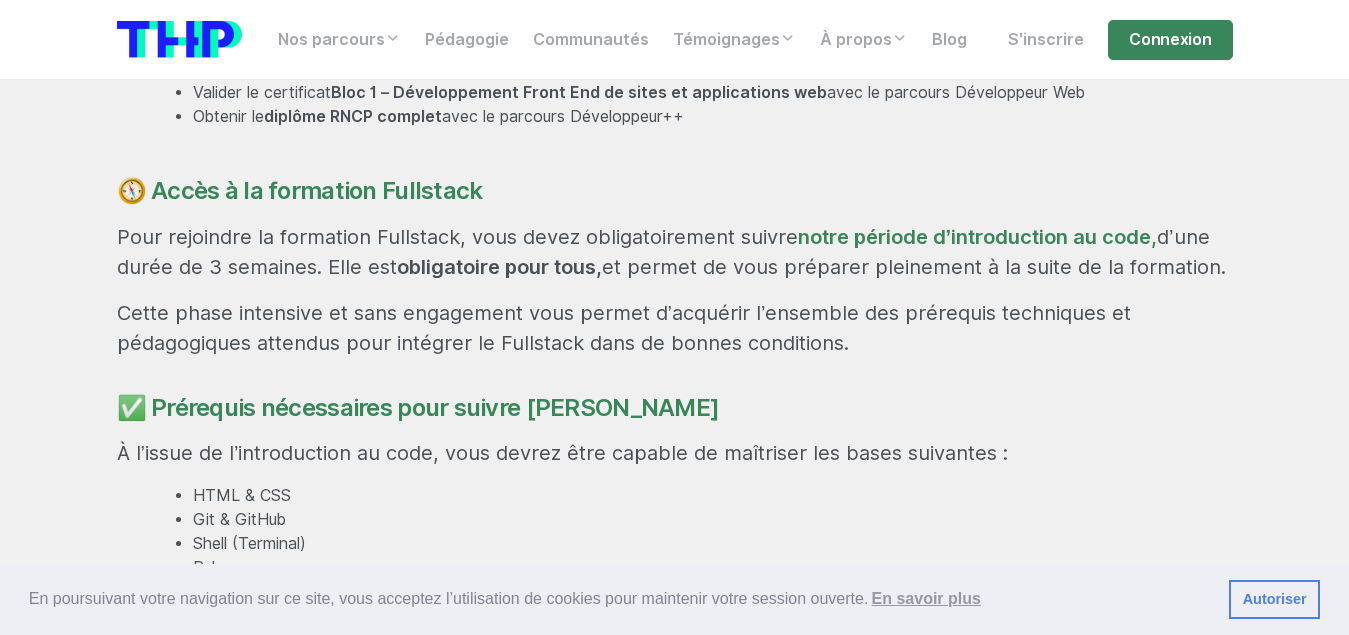 scroll, scrollTop: 1267, scrollLeft: 0, axis: vertical 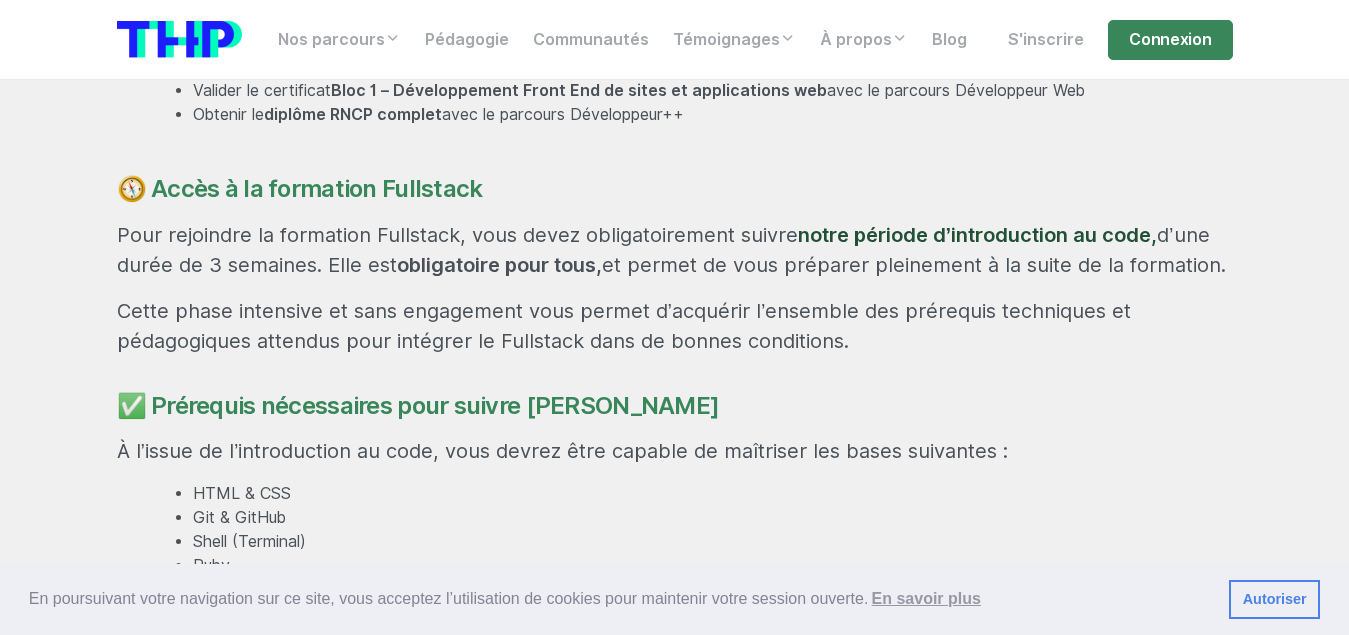 click on "notre période d’introduction au code," at bounding box center [978, 235] 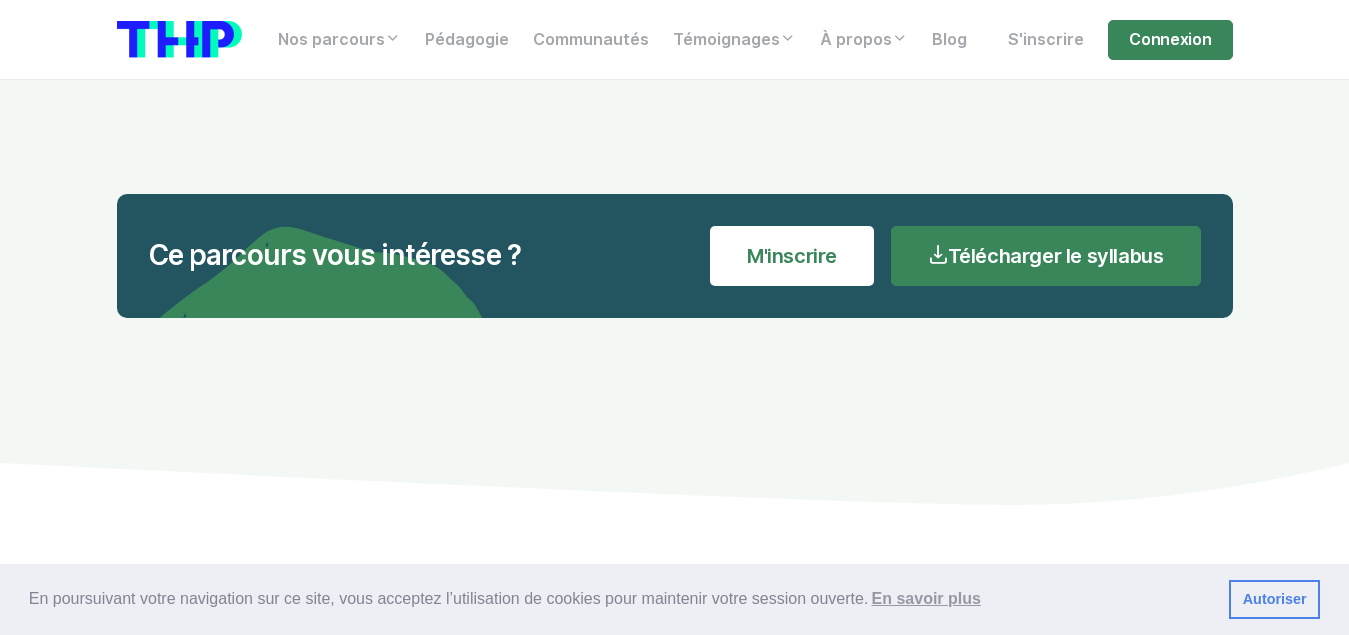 scroll, scrollTop: 6400, scrollLeft: 0, axis: vertical 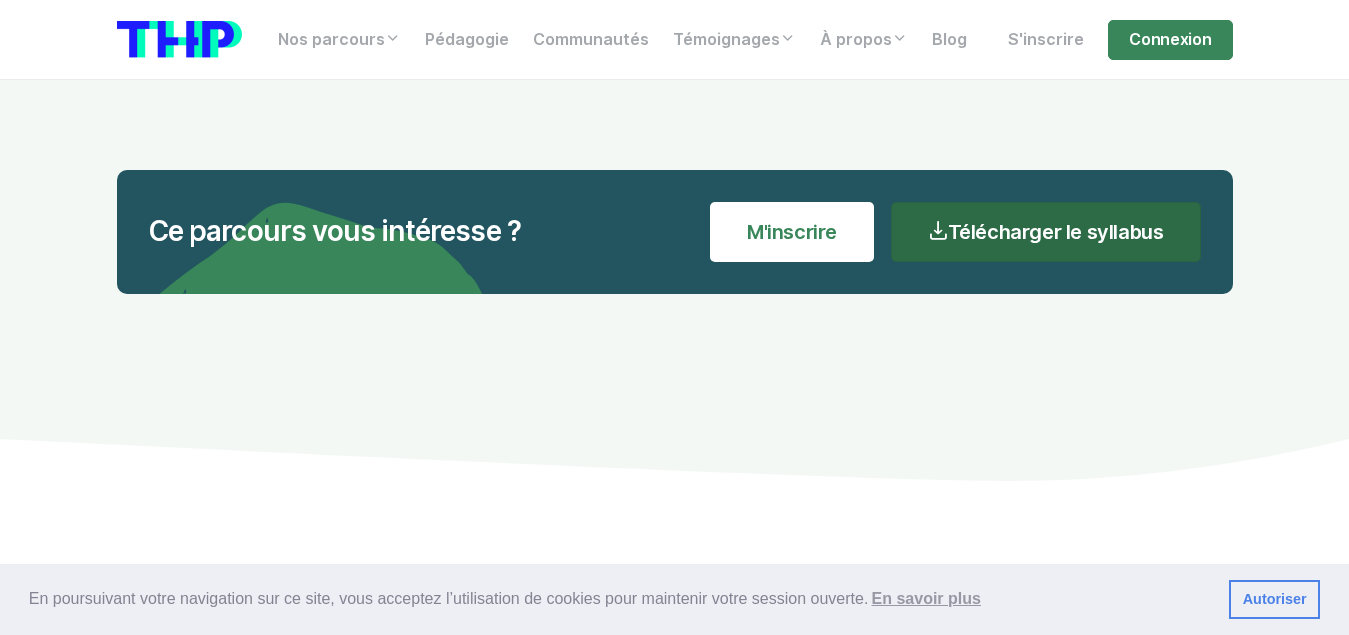 click at bounding box center (938, 230) 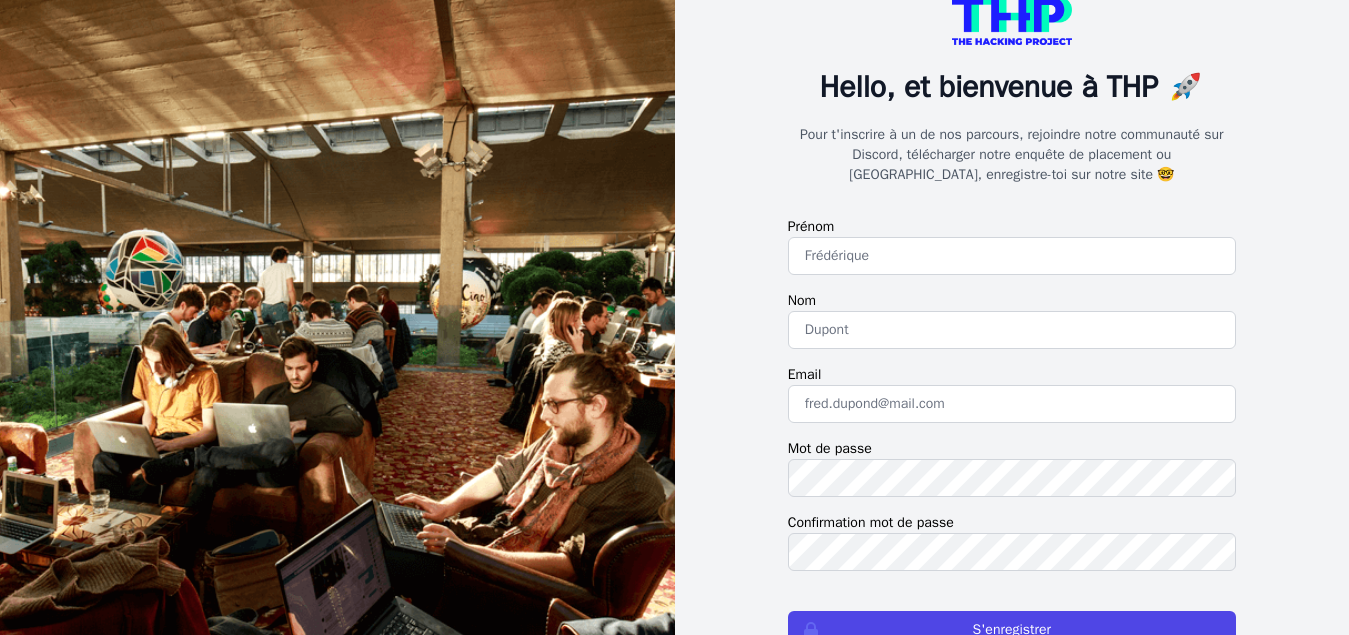 scroll, scrollTop: 67, scrollLeft: 0, axis: vertical 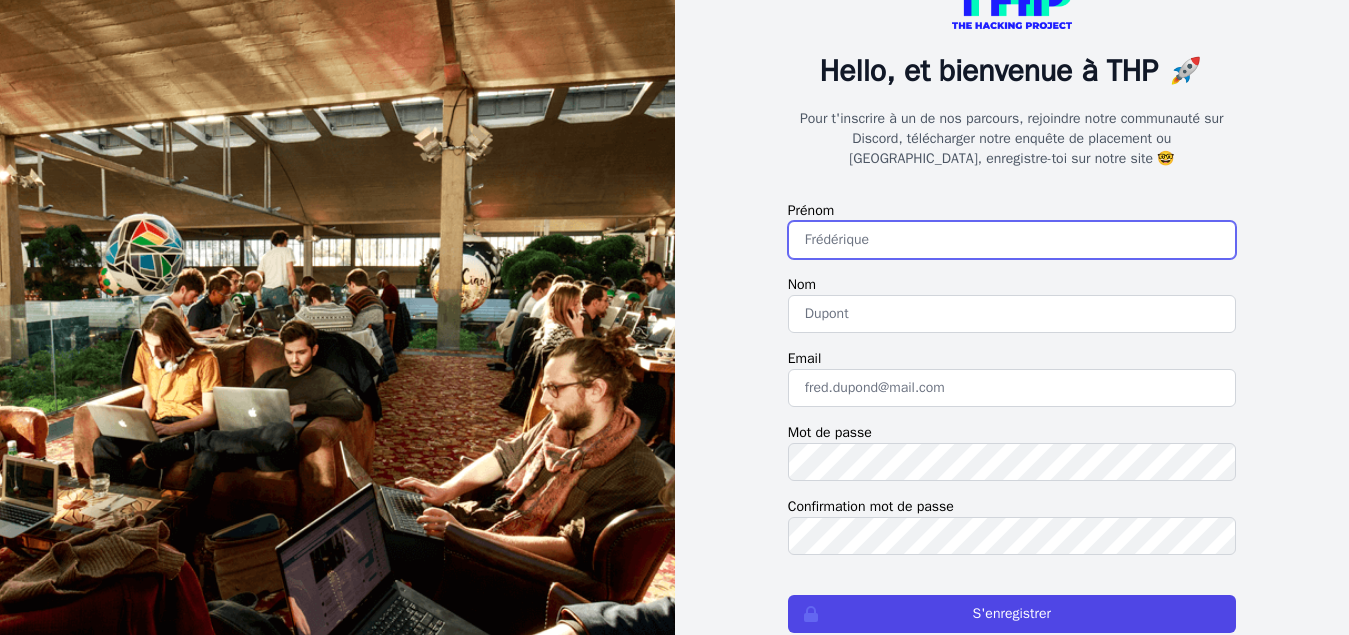 drag, startPoint x: 0, startPoint y: 0, endPoint x: 929, endPoint y: 236, distance: 958.5077 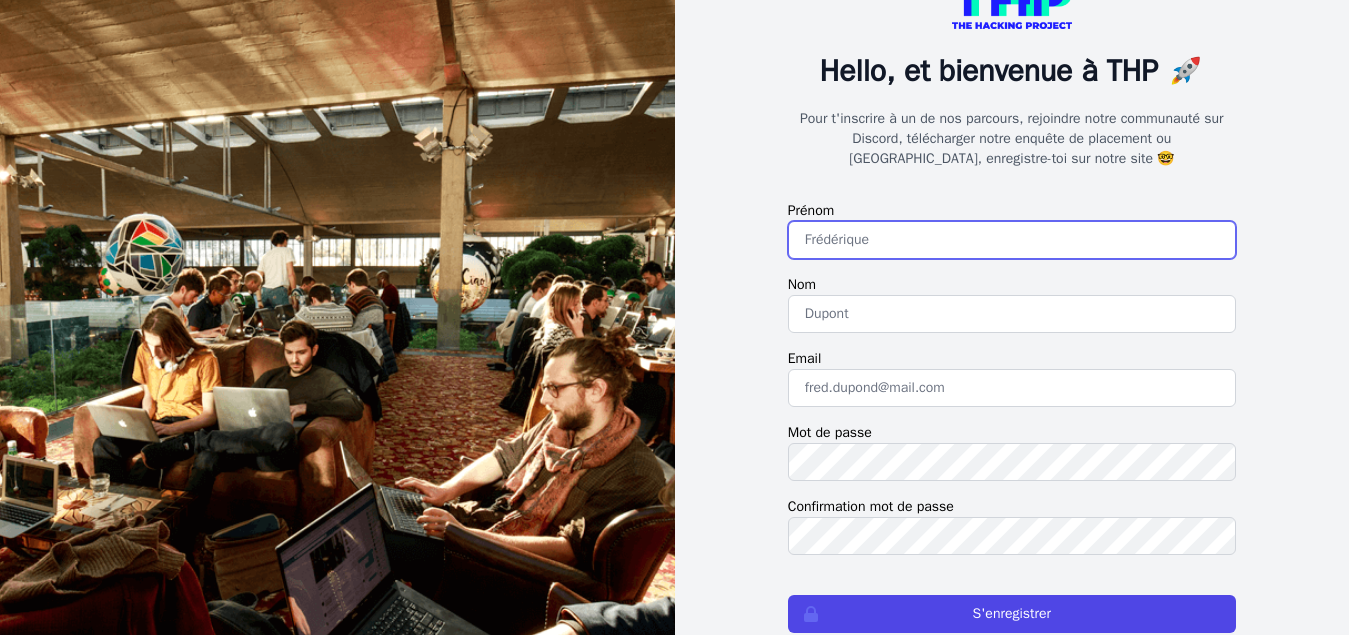 type on "Sarah" 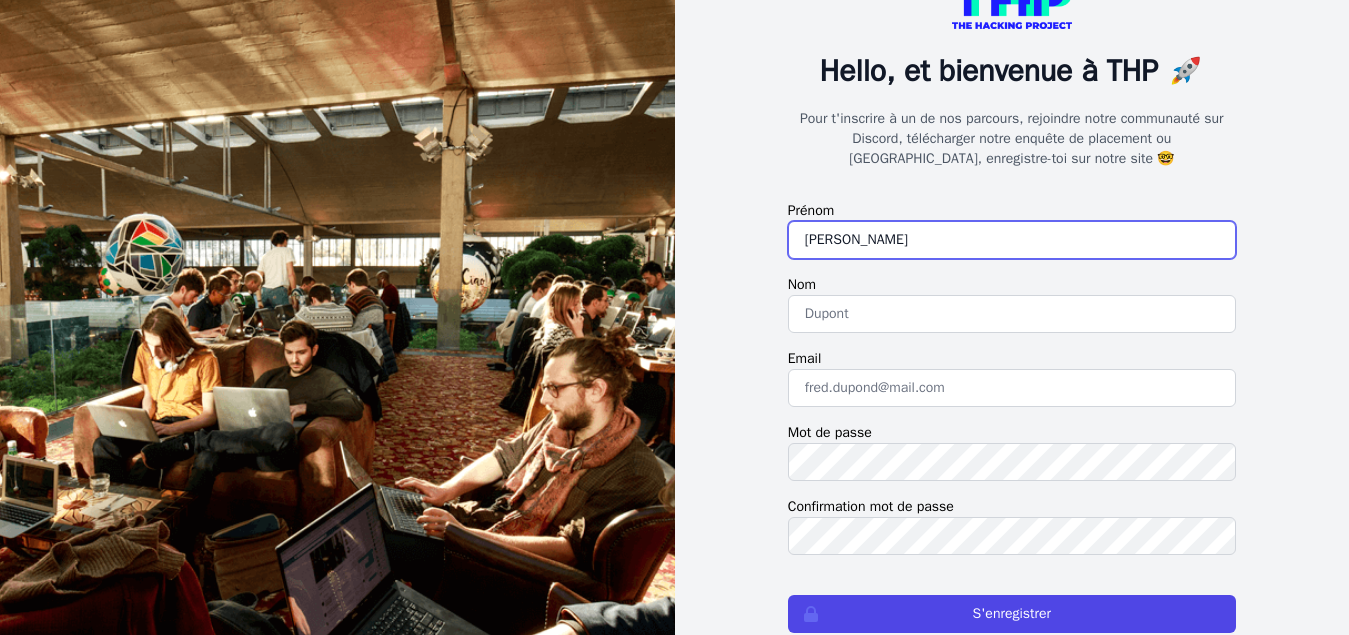 type on "Mari" 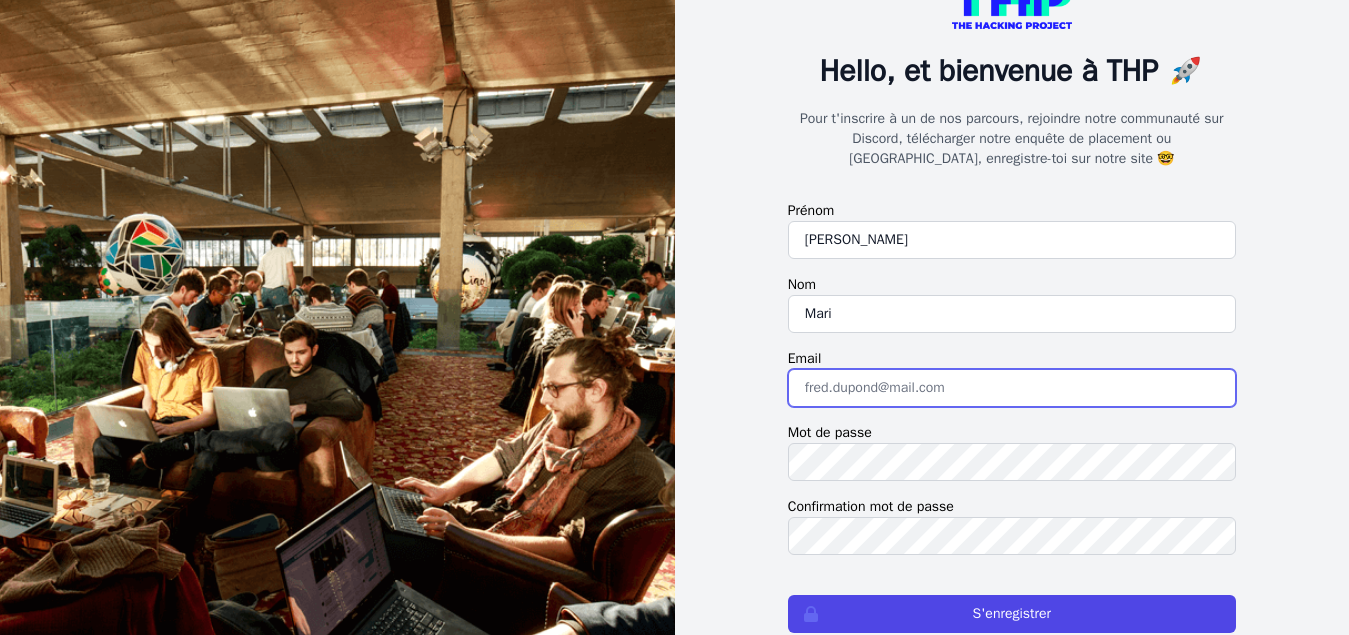 type on "pub93@hotmail.fr" 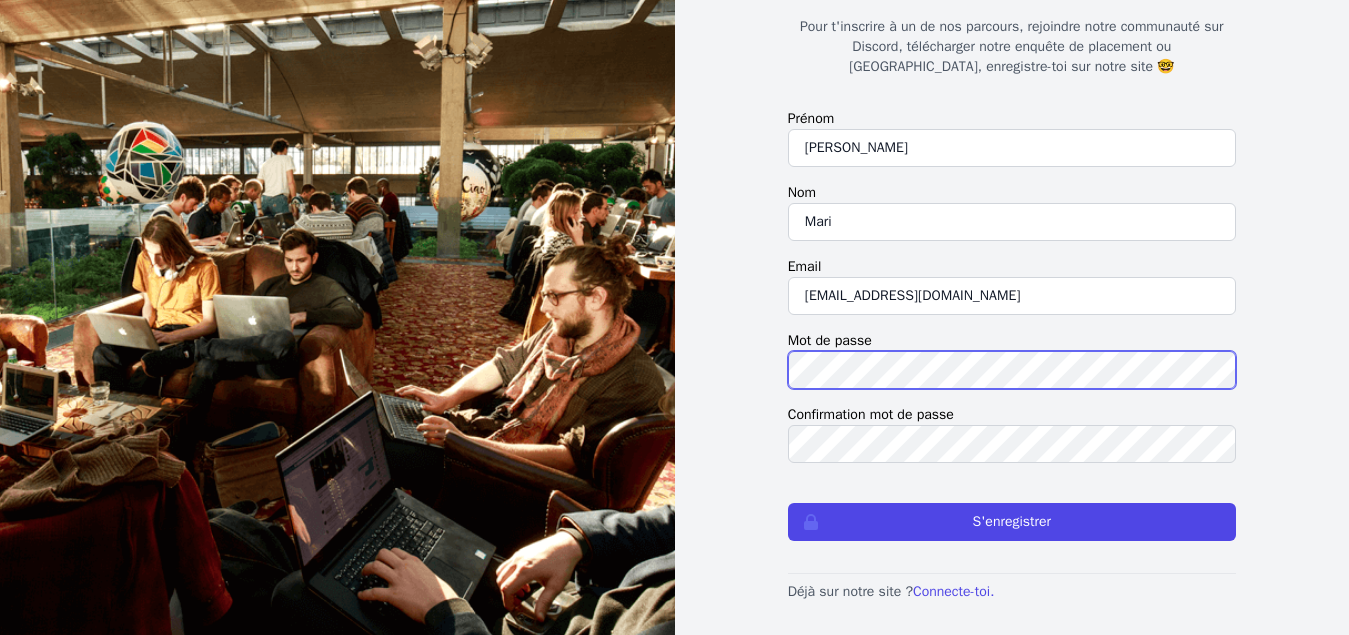 scroll, scrollTop: 174, scrollLeft: 0, axis: vertical 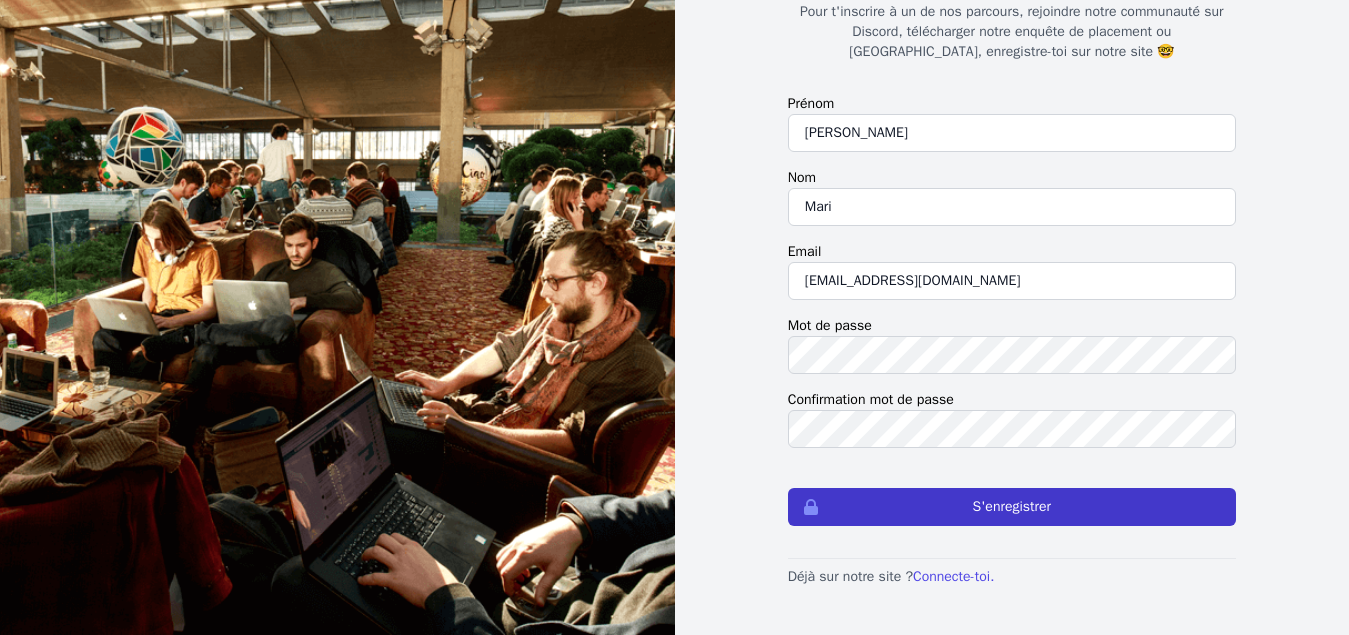 click on "S'enregistrer" at bounding box center (1012, 507) 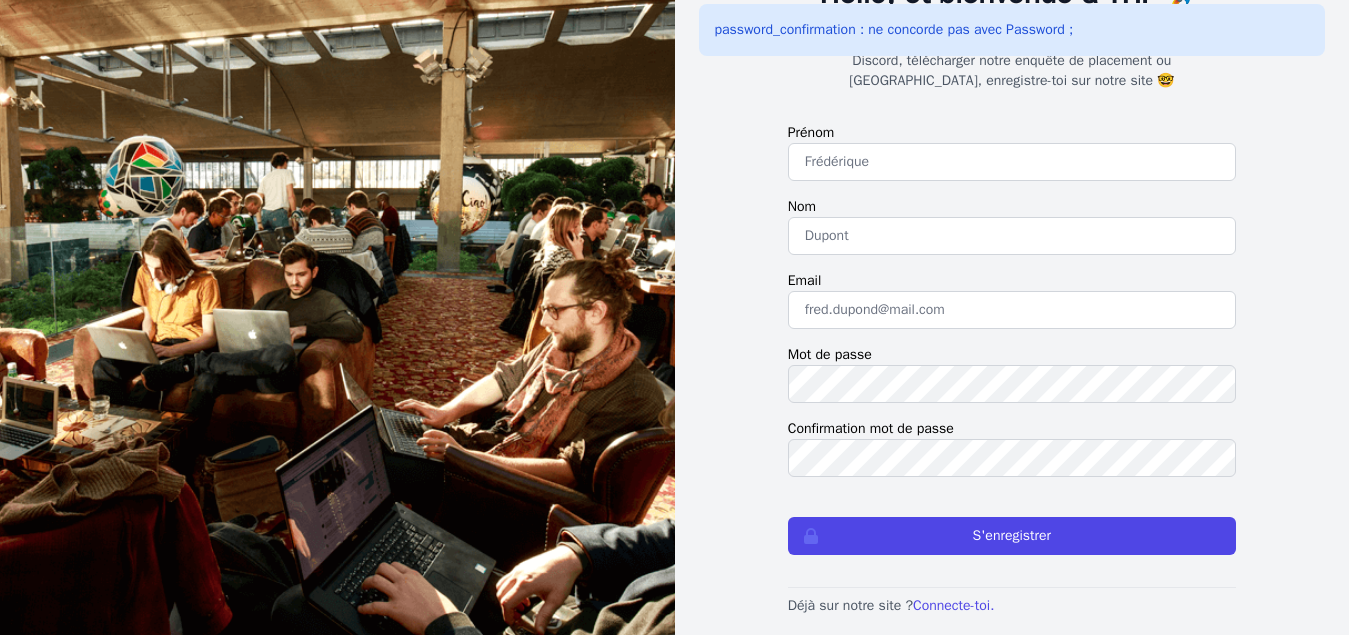 scroll, scrollTop: 174, scrollLeft: 0, axis: vertical 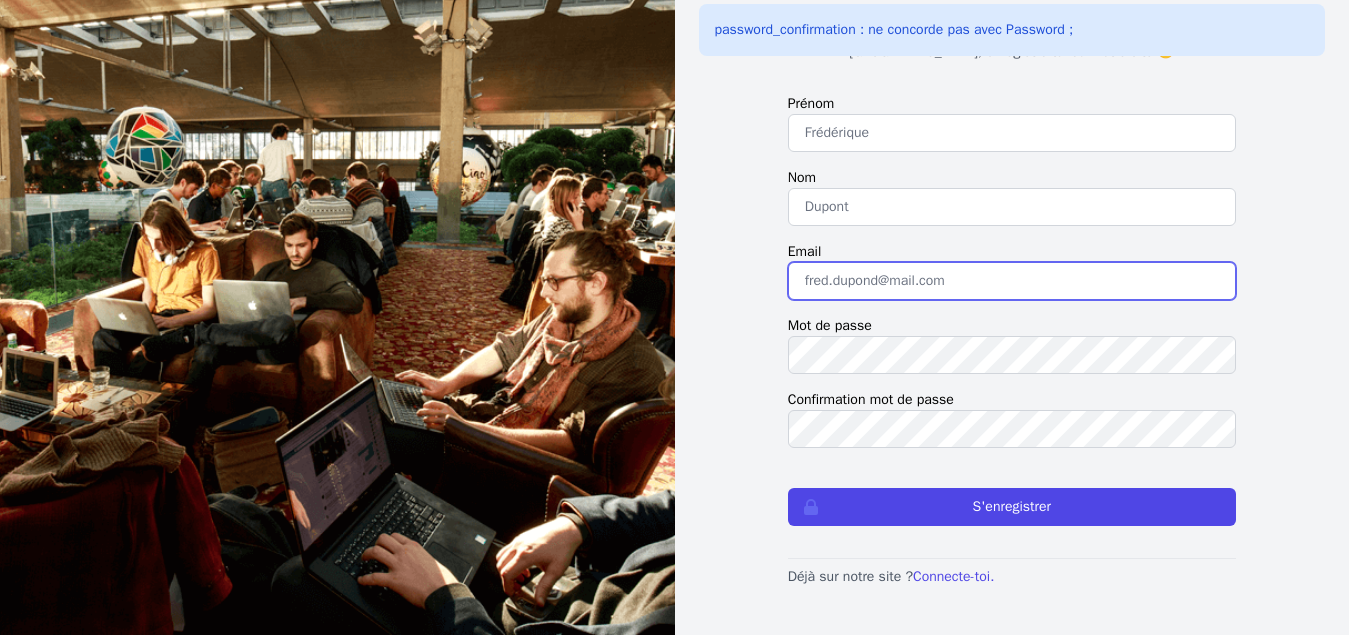 type on "pub93@hotmail.fr" 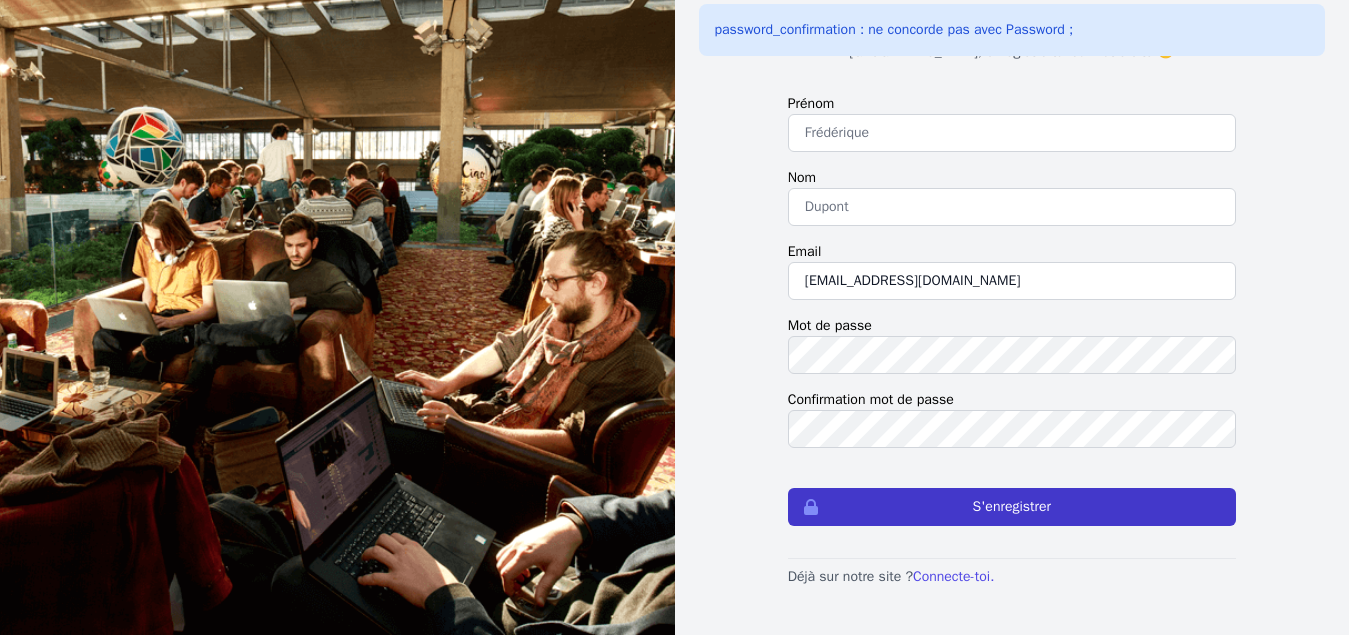 click on "S'enregistrer" at bounding box center [1012, 507] 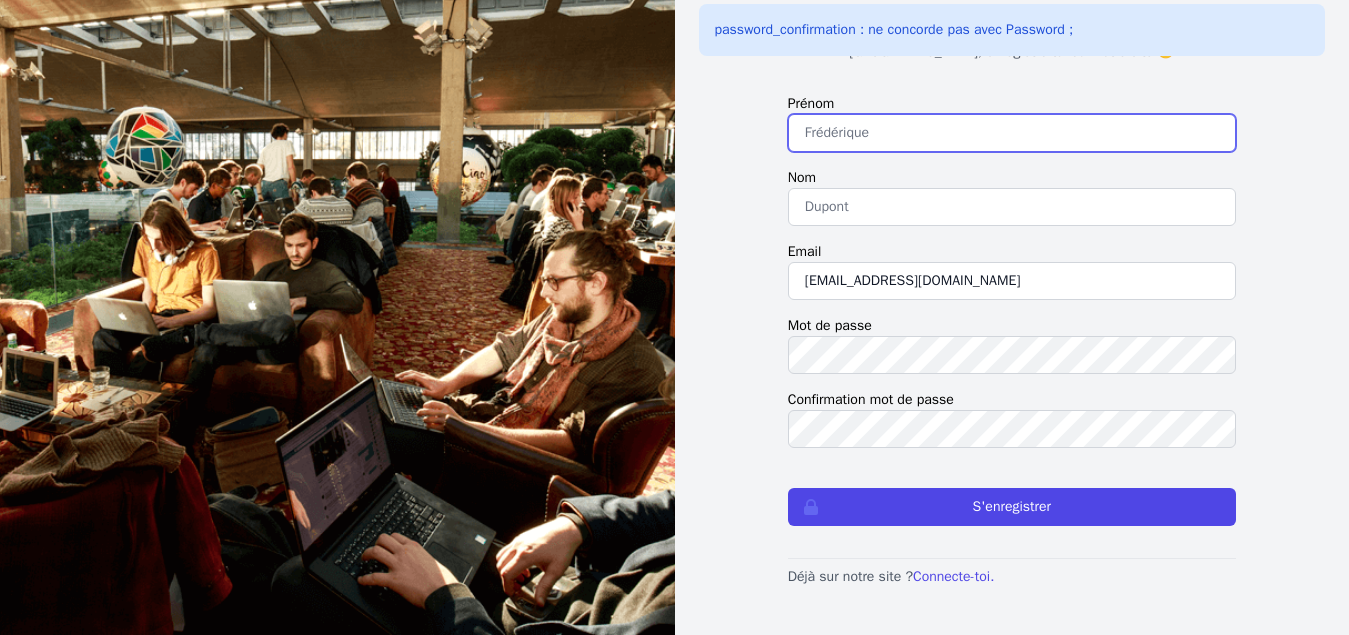 click at bounding box center [1012, 133] 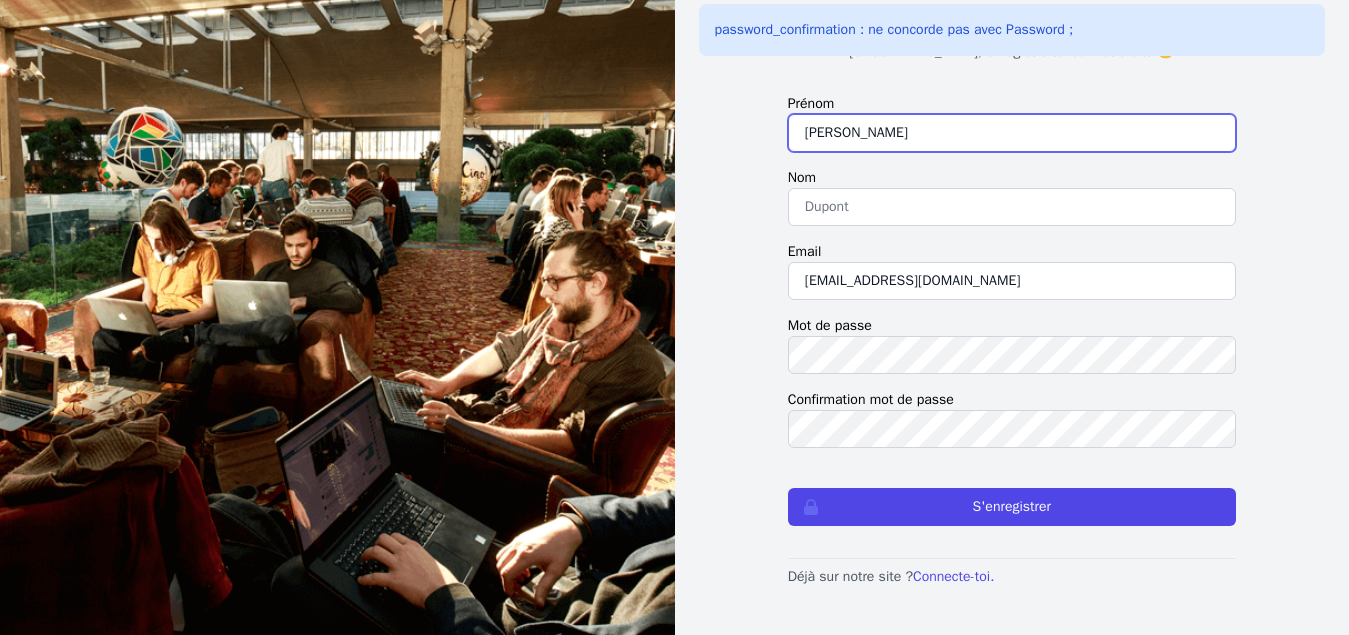 type on "Mari" 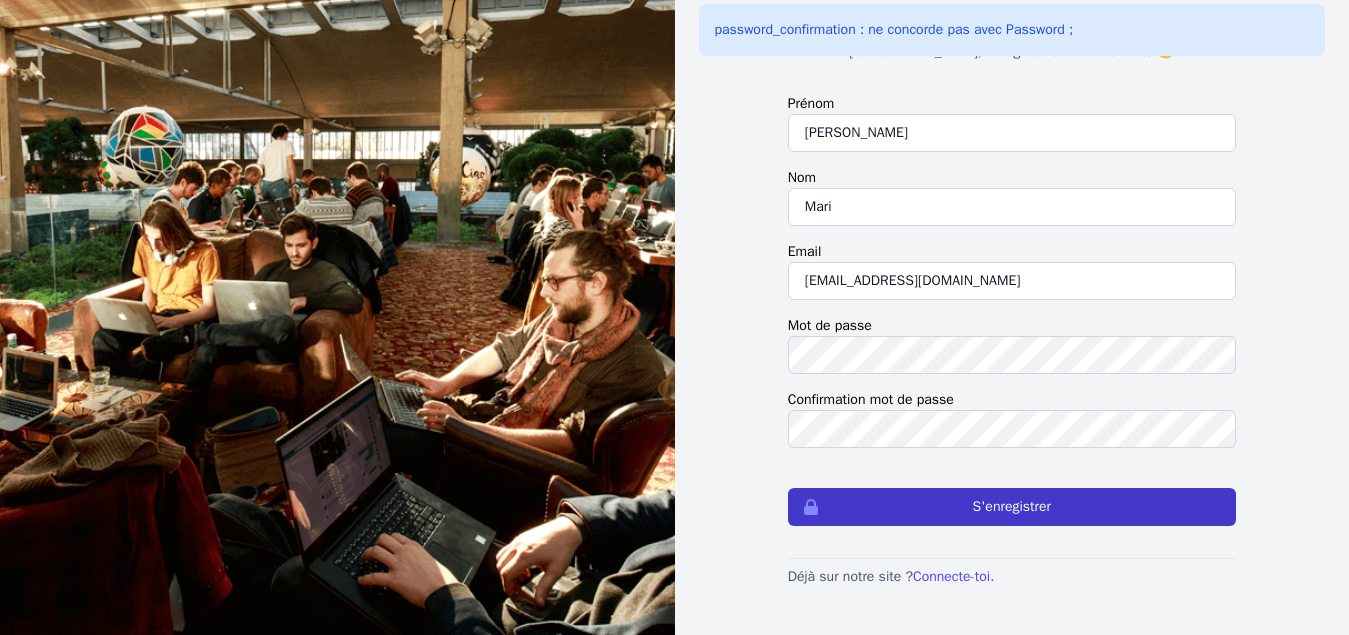 click on "S'enregistrer" at bounding box center [1012, 507] 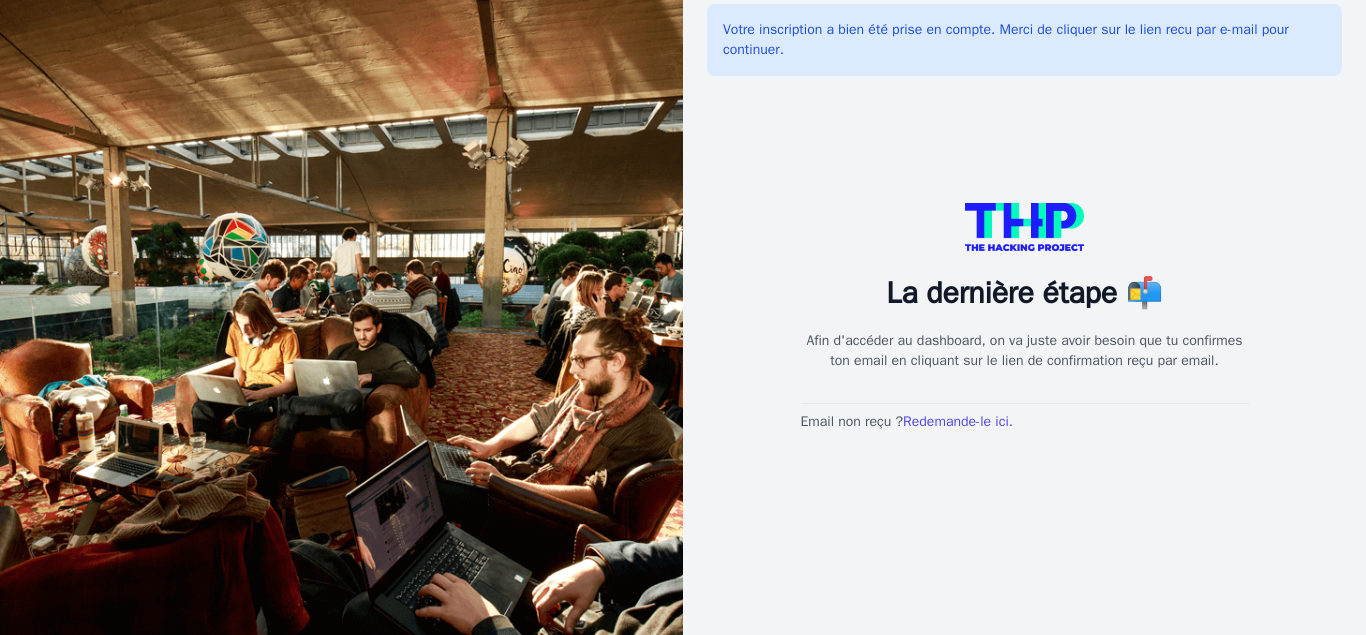 scroll, scrollTop: 0, scrollLeft: 0, axis: both 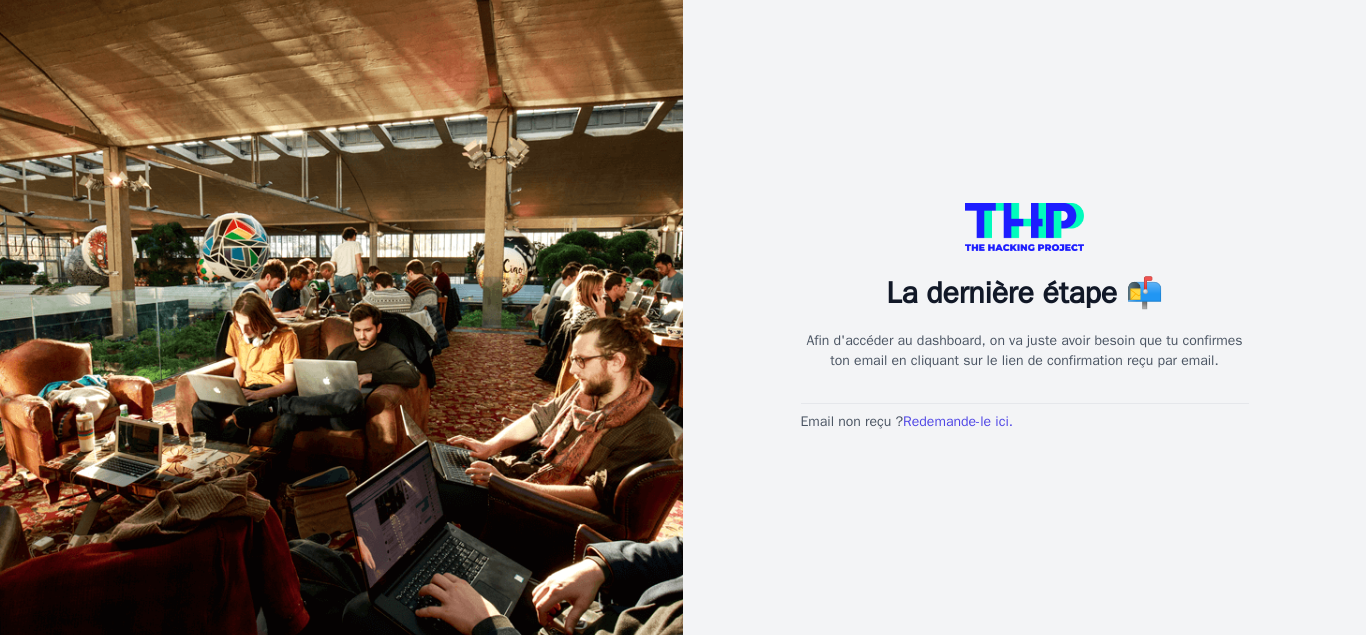 click at bounding box center [1025, 227] 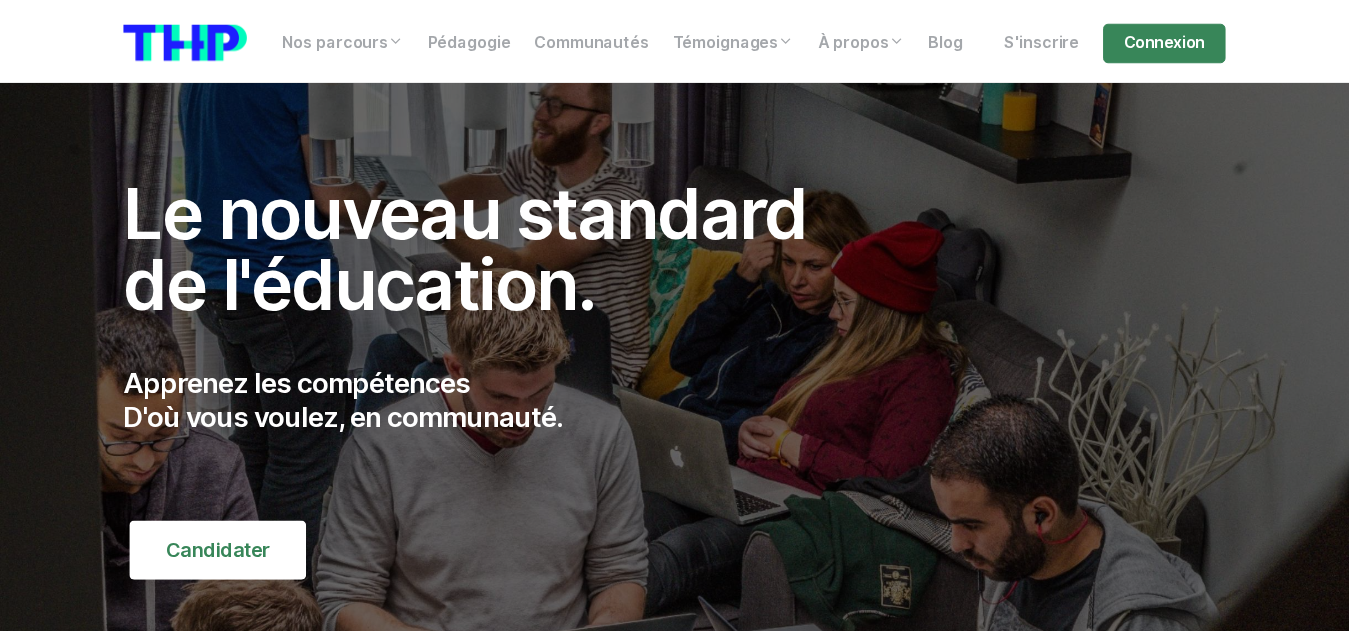 scroll, scrollTop: 0, scrollLeft: 0, axis: both 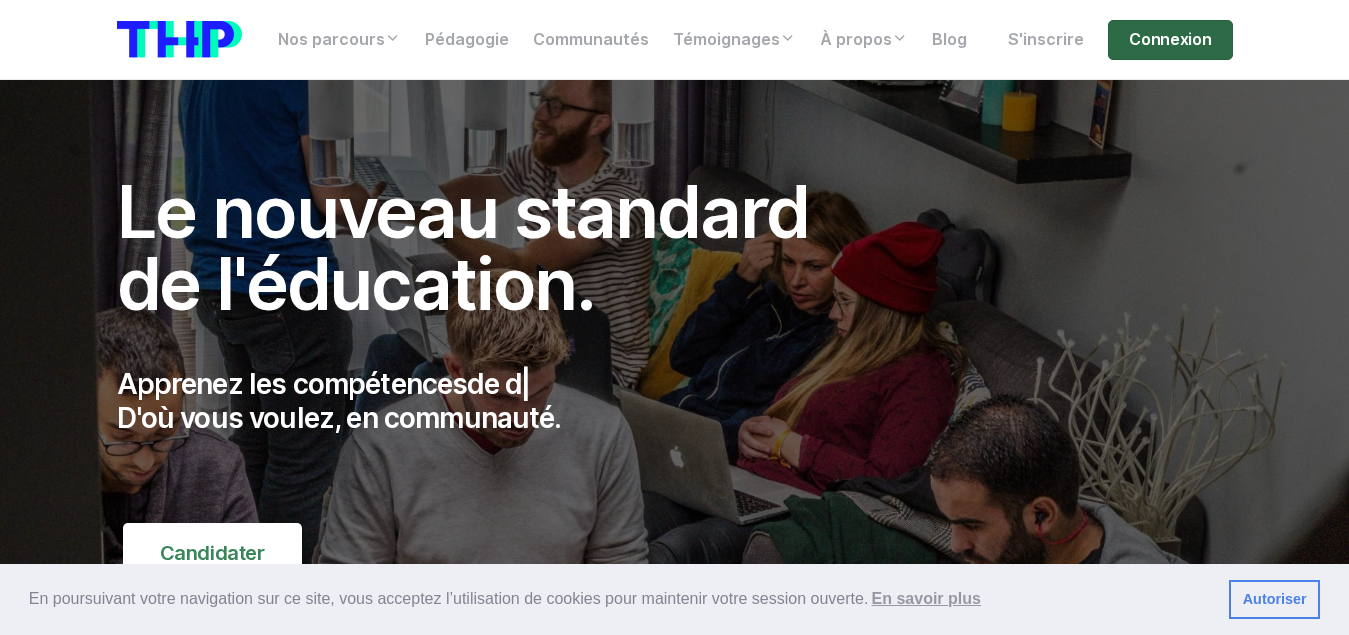 click on "Connexion" at bounding box center (1170, 40) 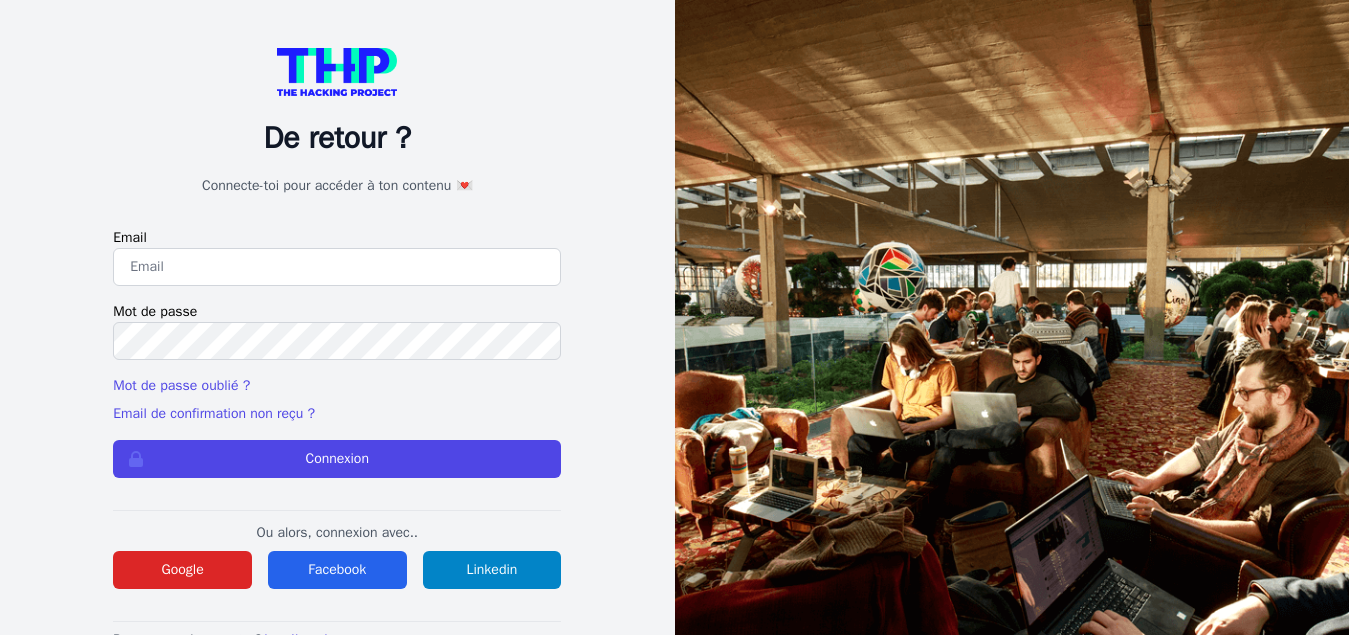 scroll, scrollTop: 0, scrollLeft: 0, axis: both 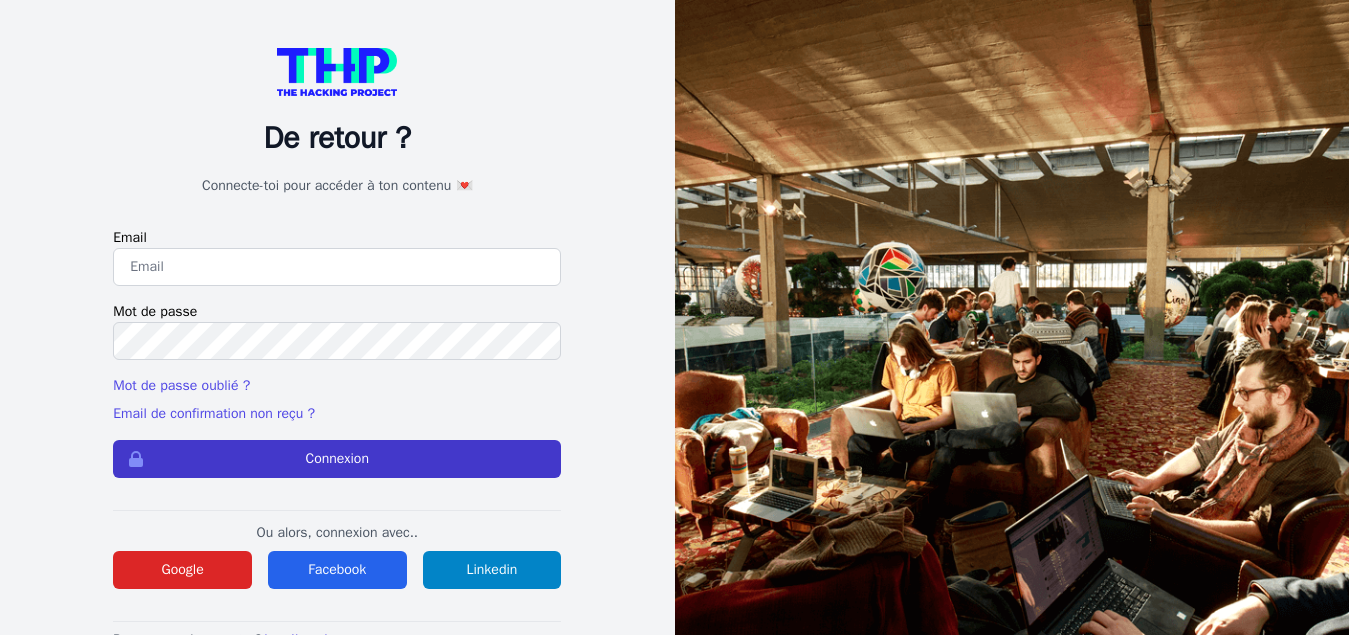 type on "[EMAIL_ADDRESS][DOMAIN_NAME]" 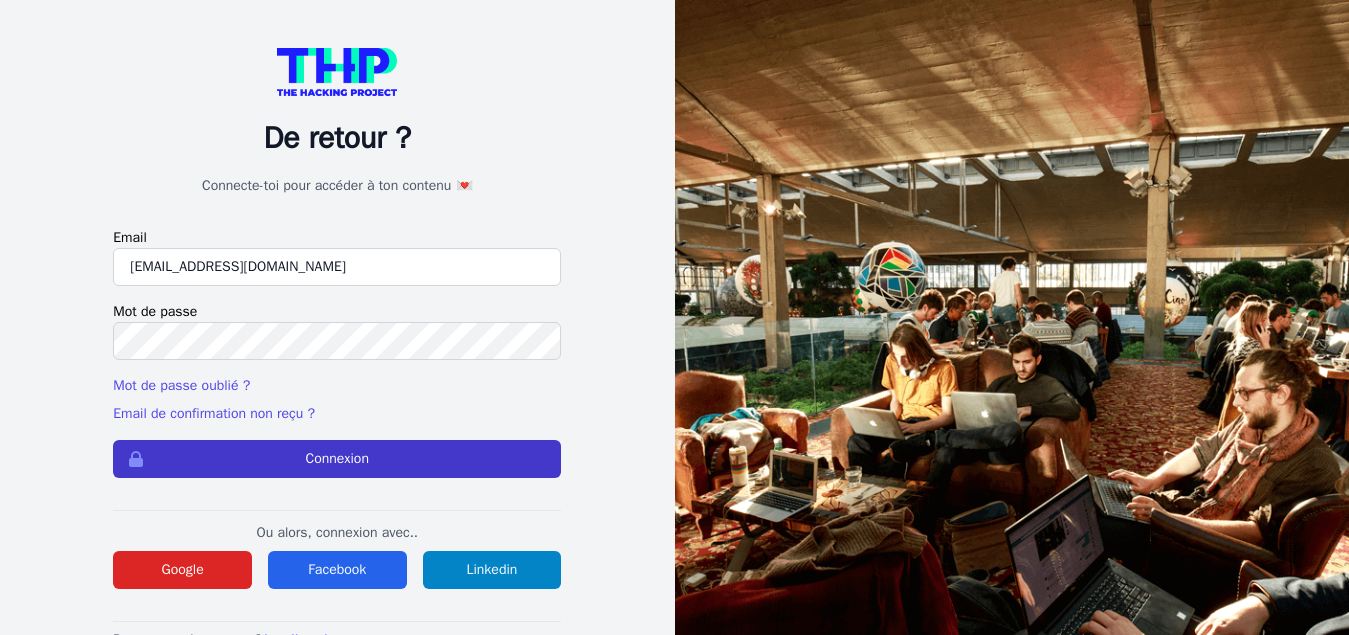 click on "Connexion" at bounding box center (337, 459) 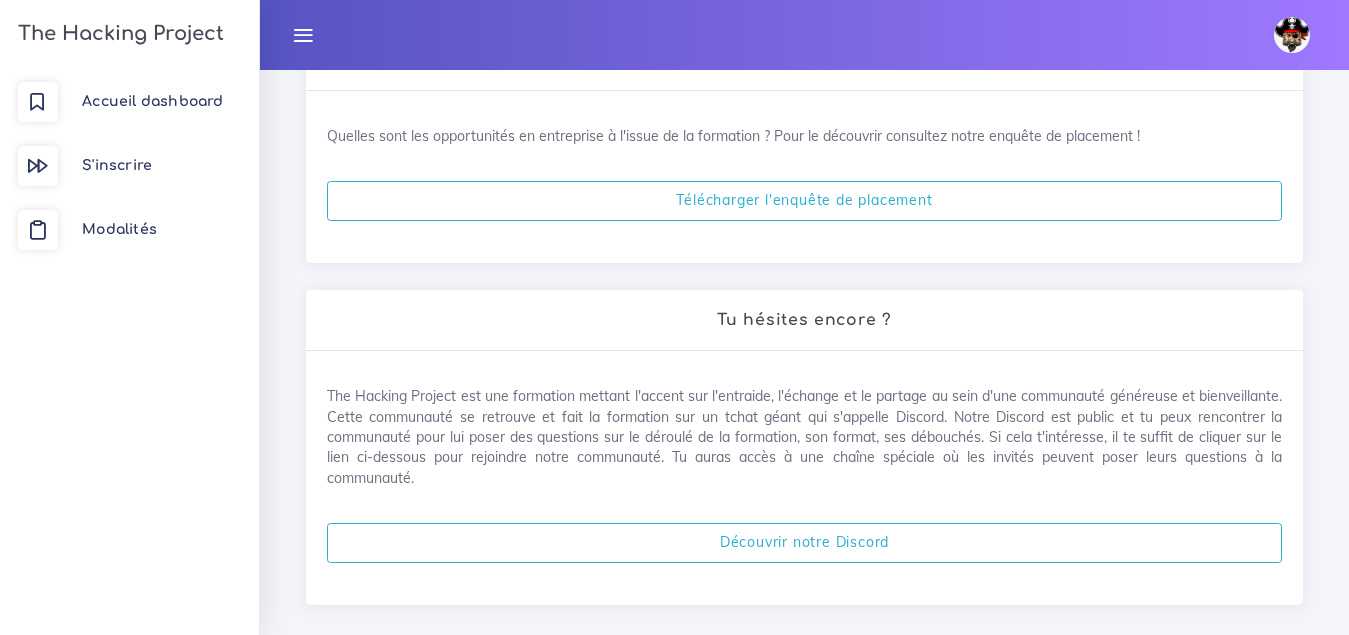 scroll, scrollTop: 1029, scrollLeft: 0, axis: vertical 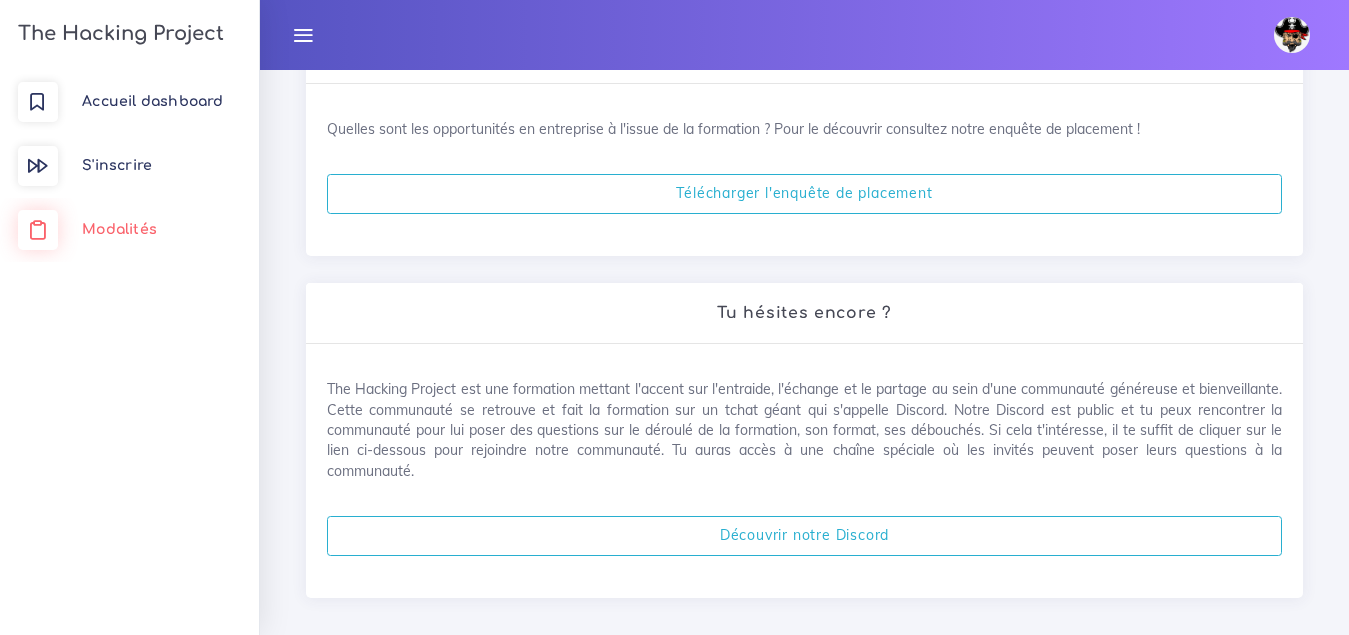click on "Modalités" at bounding box center [129, 230] 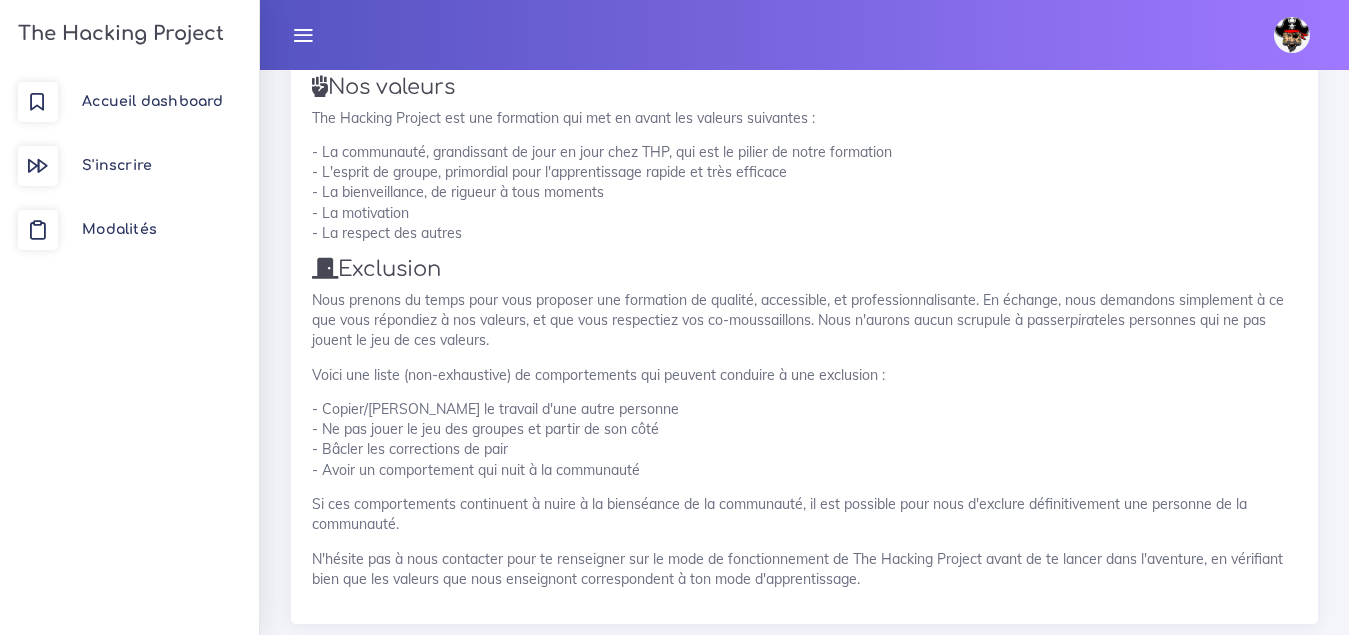 scroll, scrollTop: 2867, scrollLeft: 0, axis: vertical 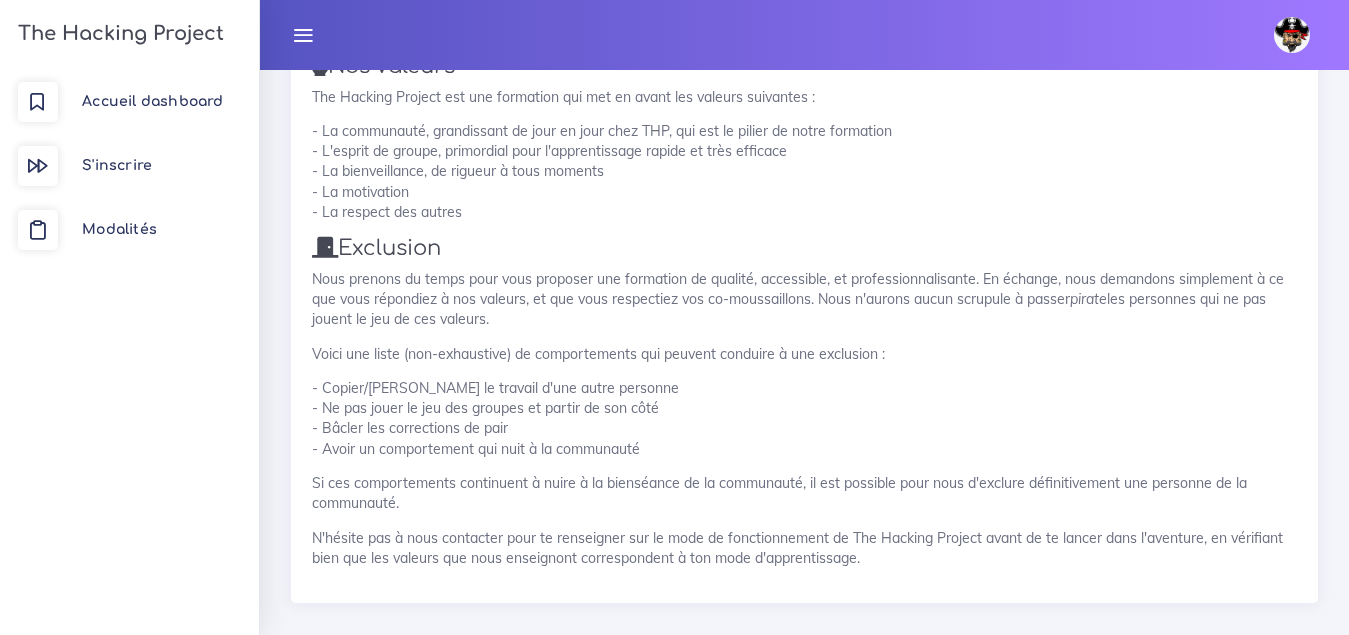 click at bounding box center (303, 35) 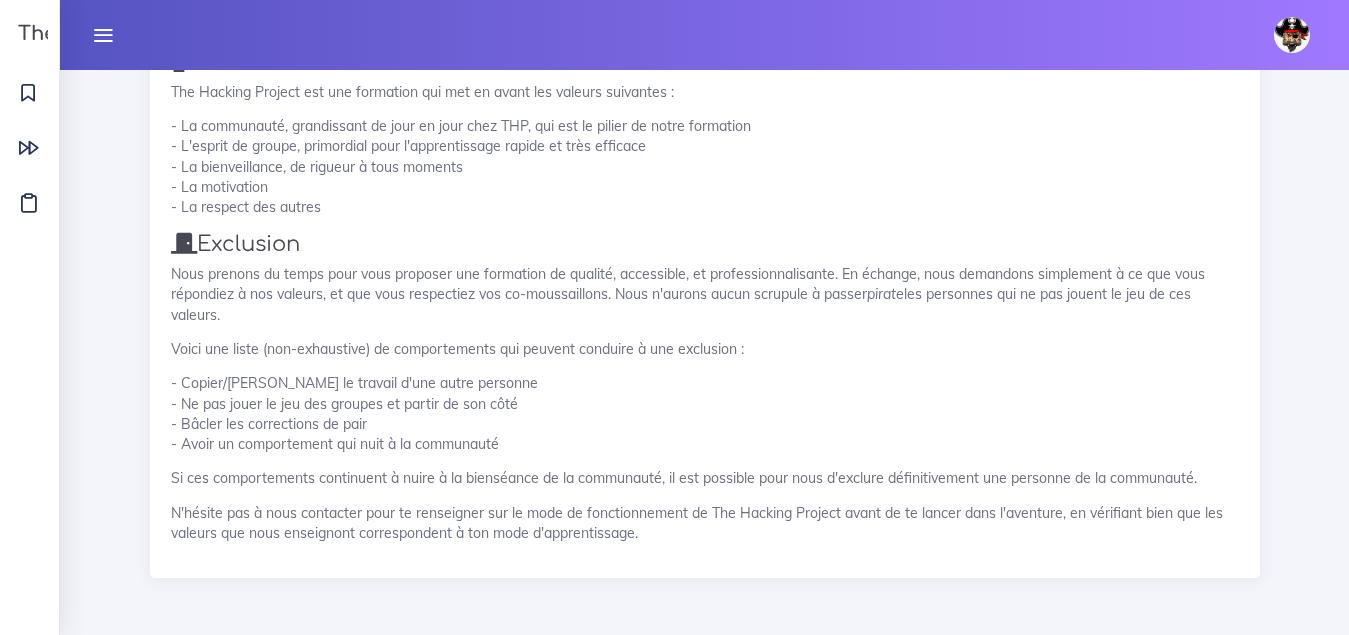 scroll, scrollTop: 2826, scrollLeft: 0, axis: vertical 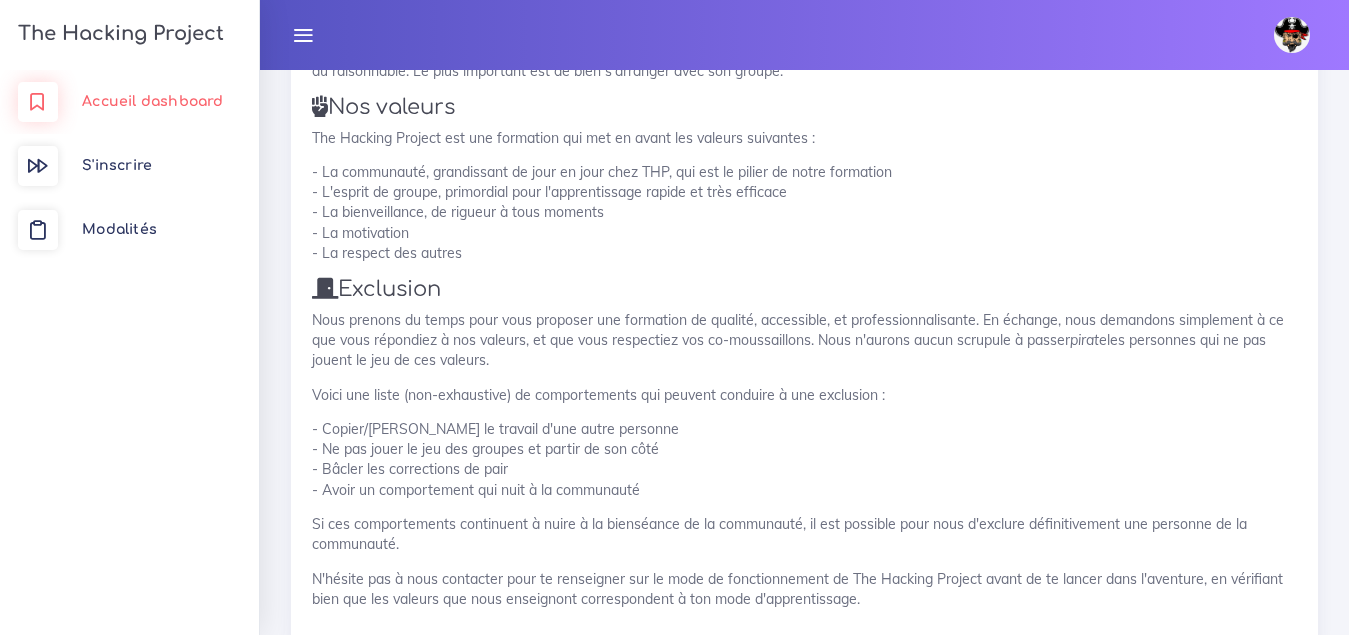 click on "Accueil dashboard" at bounding box center (129, 102) 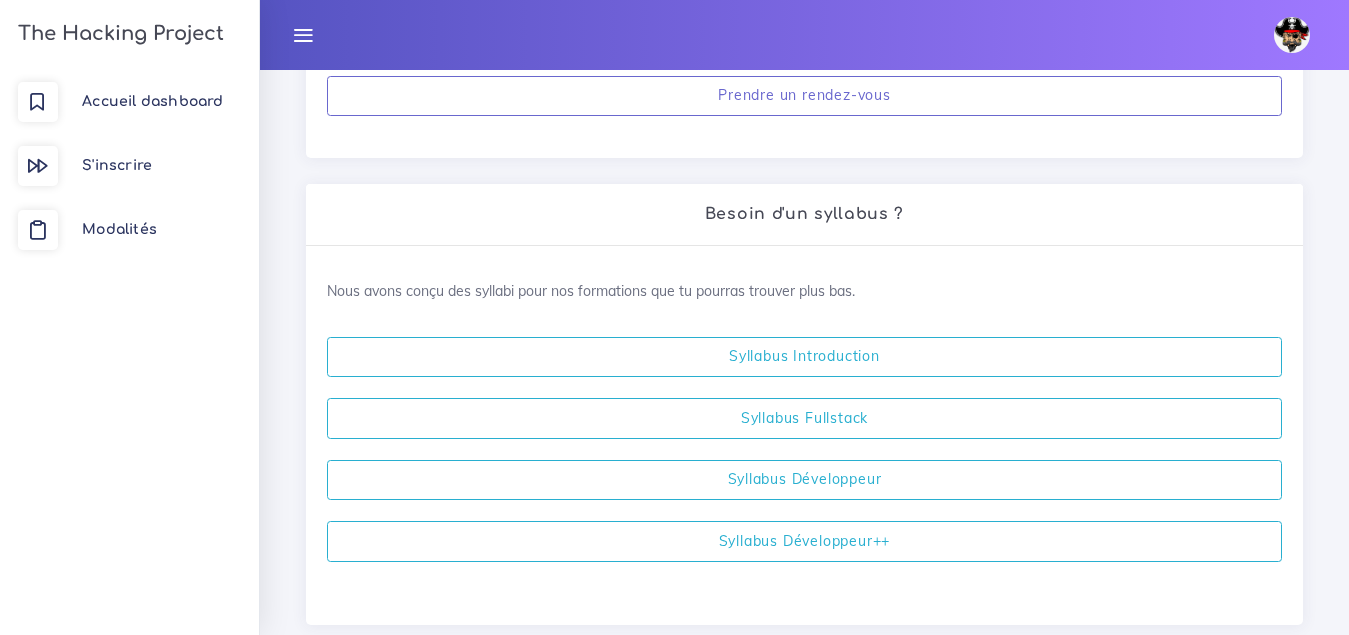 scroll, scrollTop: 362, scrollLeft: 0, axis: vertical 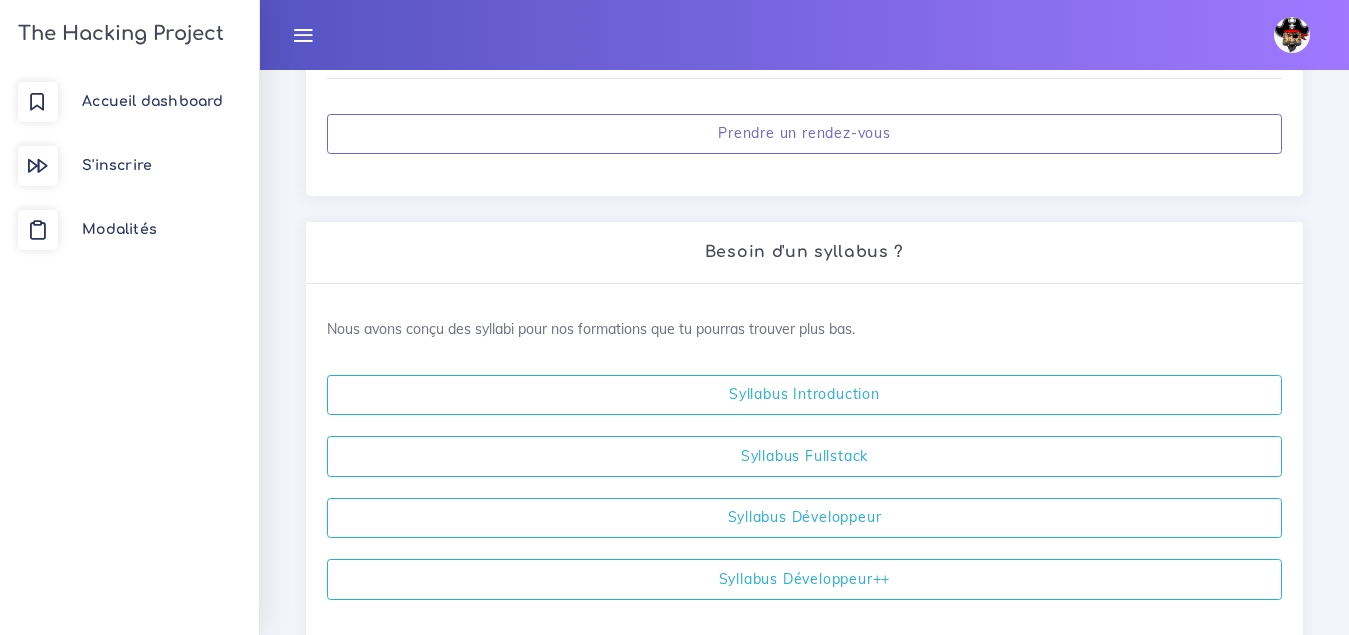 click on "Syllabus Introduction
Syllabus Fullstack
Syllabus Développeur
Syllabus Développeur++" at bounding box center (804, 498) 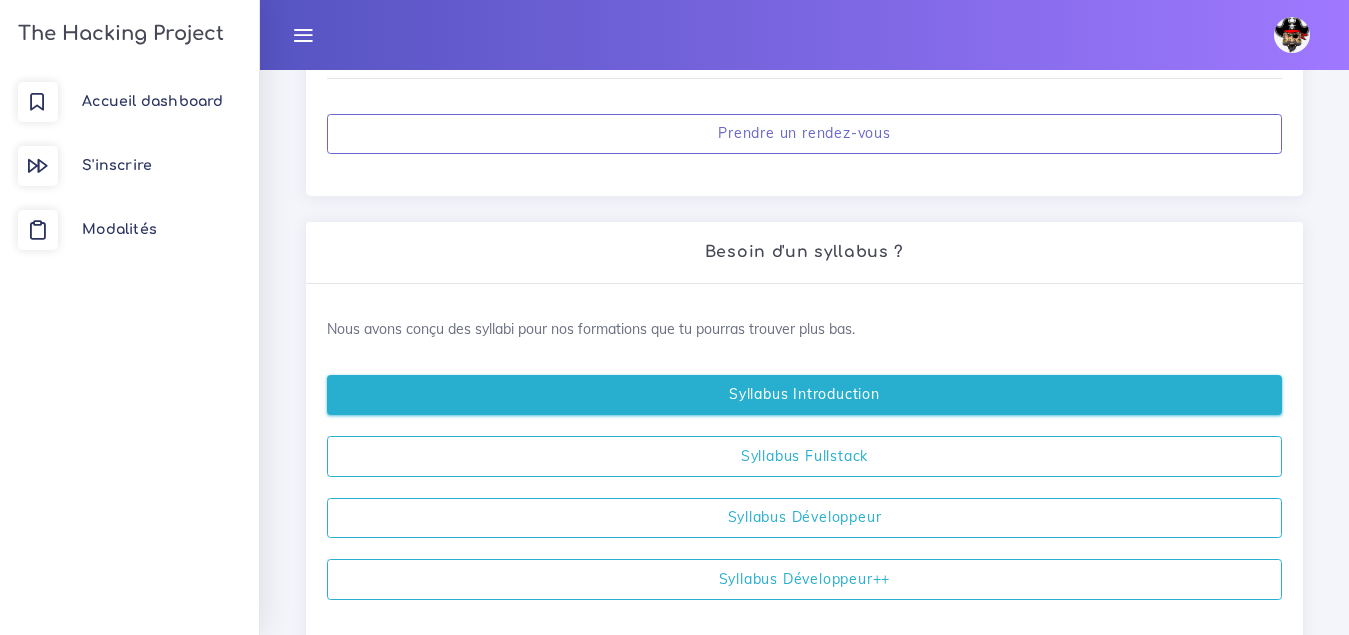 click on "Syllabus Introduction" at bounding box center (804, 395) 